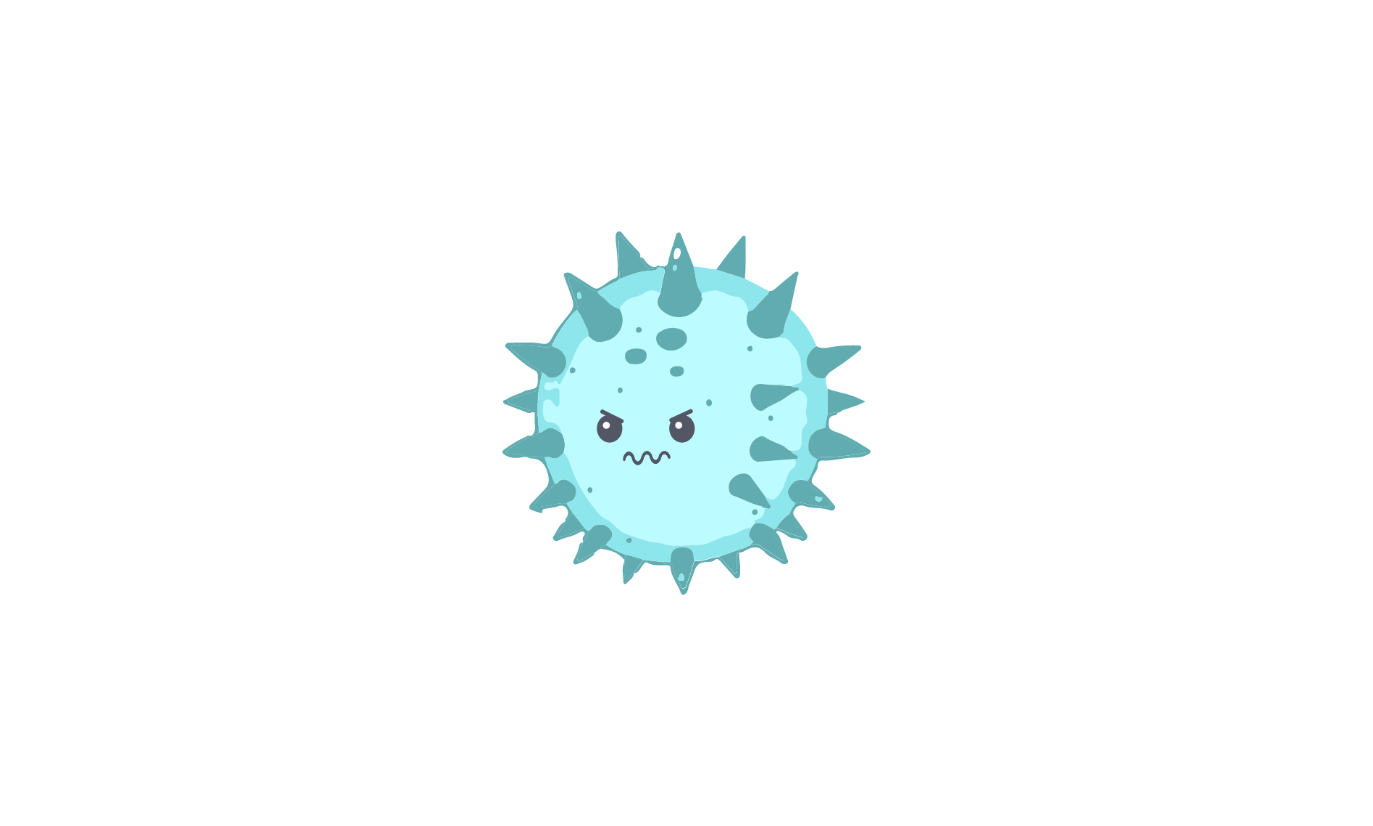 scroll, scrollTop: 0, scrollLeft: 0, axis: both 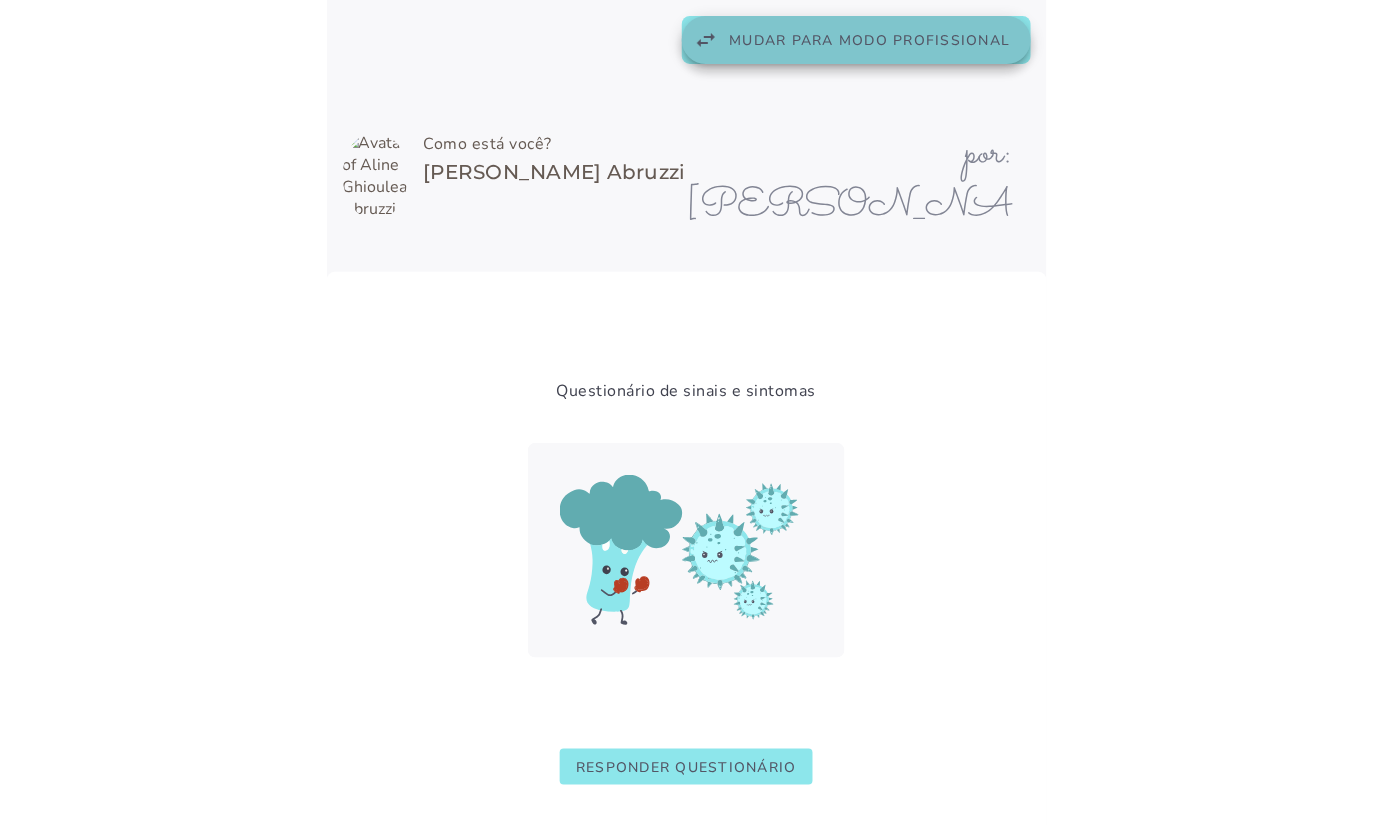 click on "Mudar para modo profissional" 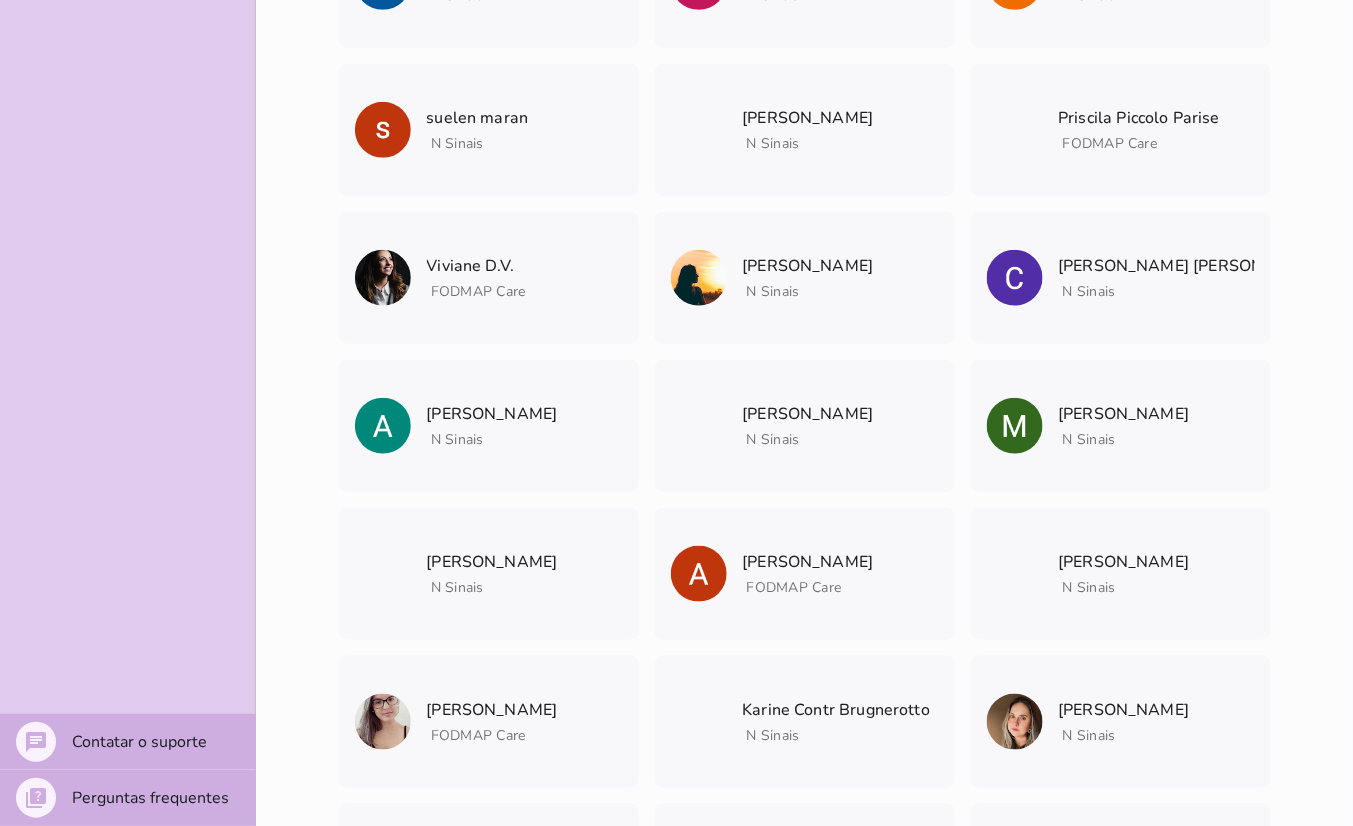 scroll, scrollTop: 3072, scrollLeft: 0, axis: vertical 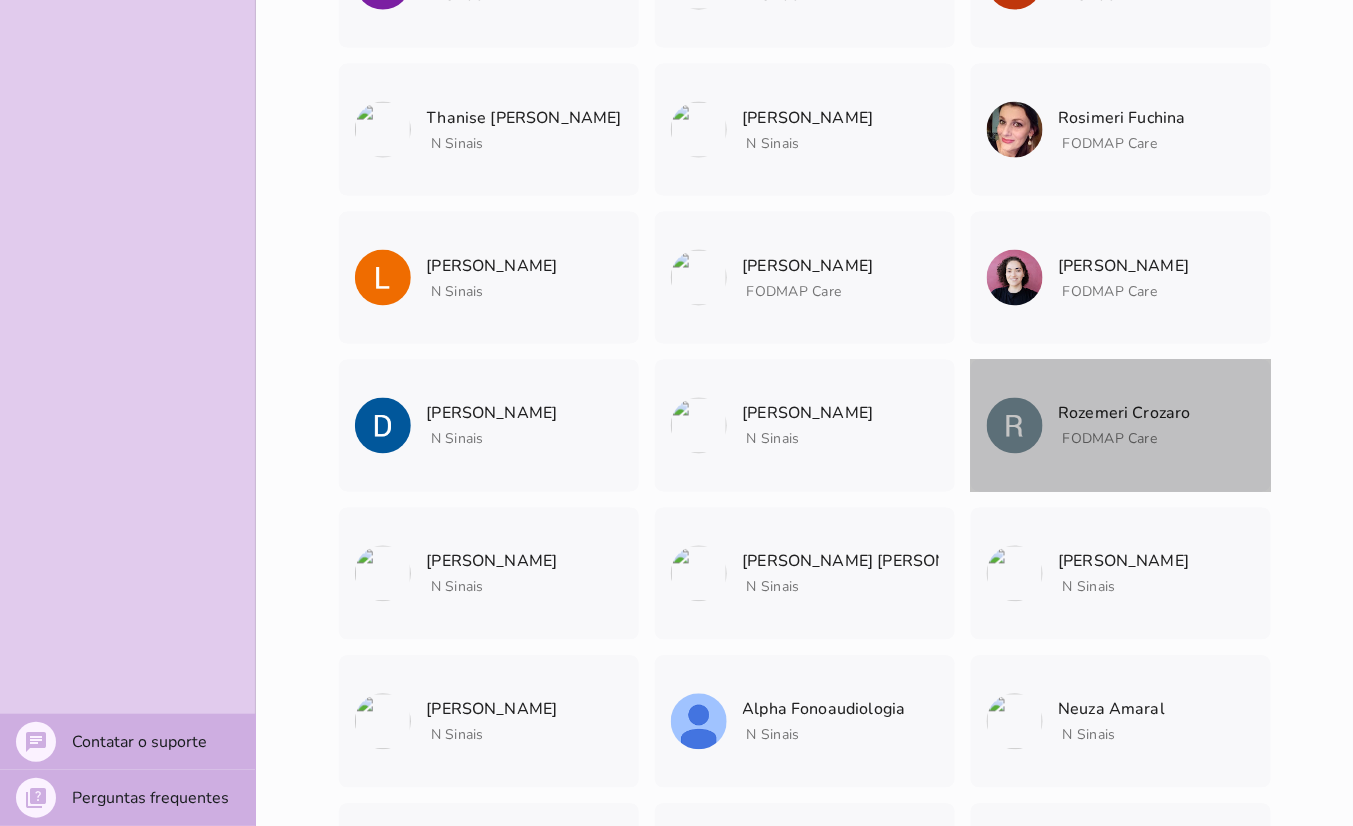 click on "Rozemeri Crozaro
Arquivar paciente
Quando você finalizar a terapia digital com um paciente, utilize esta
opção para arquivar os dados do seu paciente.
O que muda?
Ao arquivar um paciente ele deixará de aparecer na listagem de
pacientes.
Caso queira visualizar ele novamente [PERSON_NAME] ir na opção 'mostrar
pacientes arquivados e convidados', logo a cima nos três pontinhos
(⋮).
Me ajude a entender como foi a terapia com  Rozemeri  para
arquivar?
Entender como suas conduta funciona nos ajuda a adaptar o BeCare
para suas necessidades.
[PERSON_NAME]  abandonou a terapia" 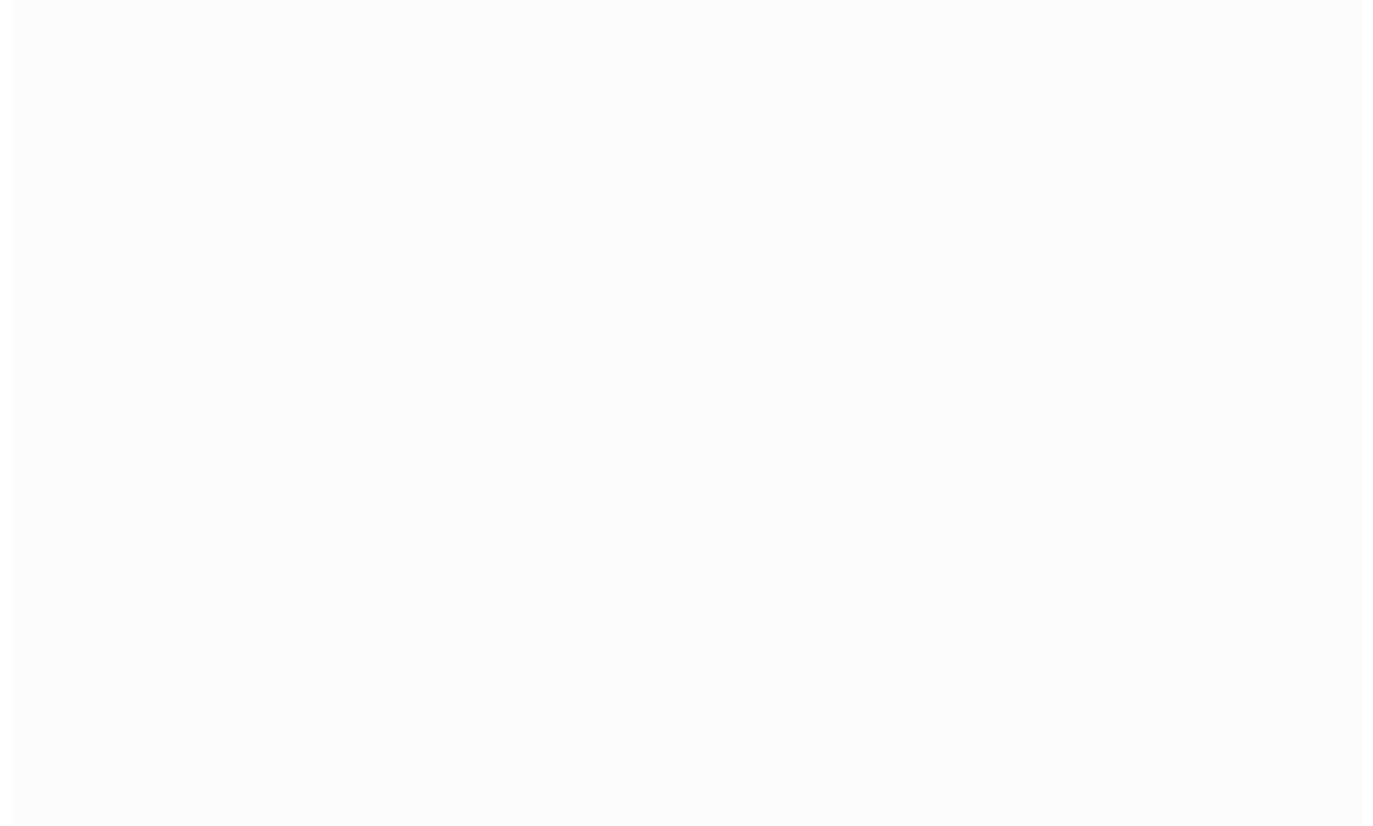 scroll, scrollTop: 0, scrollLeft: 0, axis: both 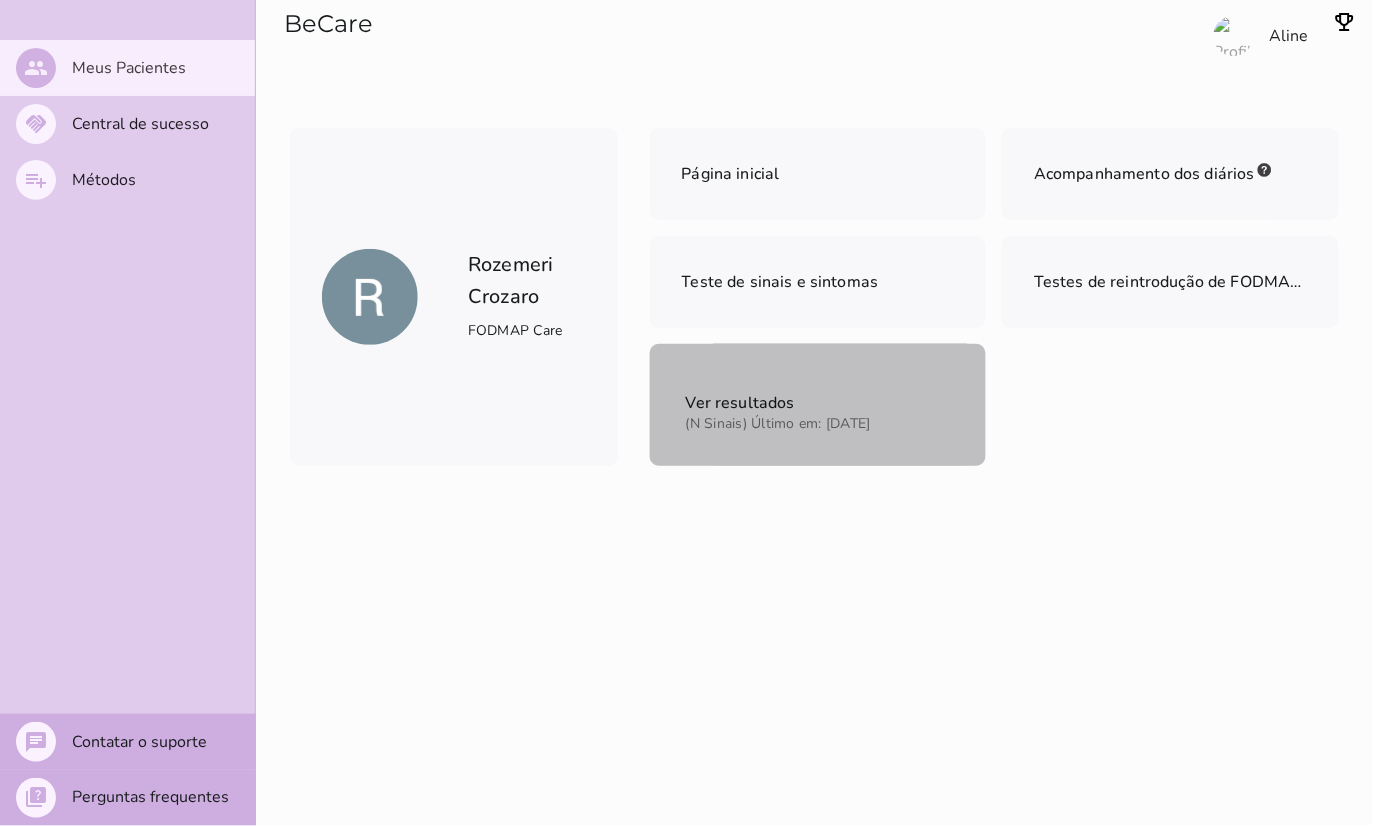 click on "Ver resultados" at bounding box center [776, 402] 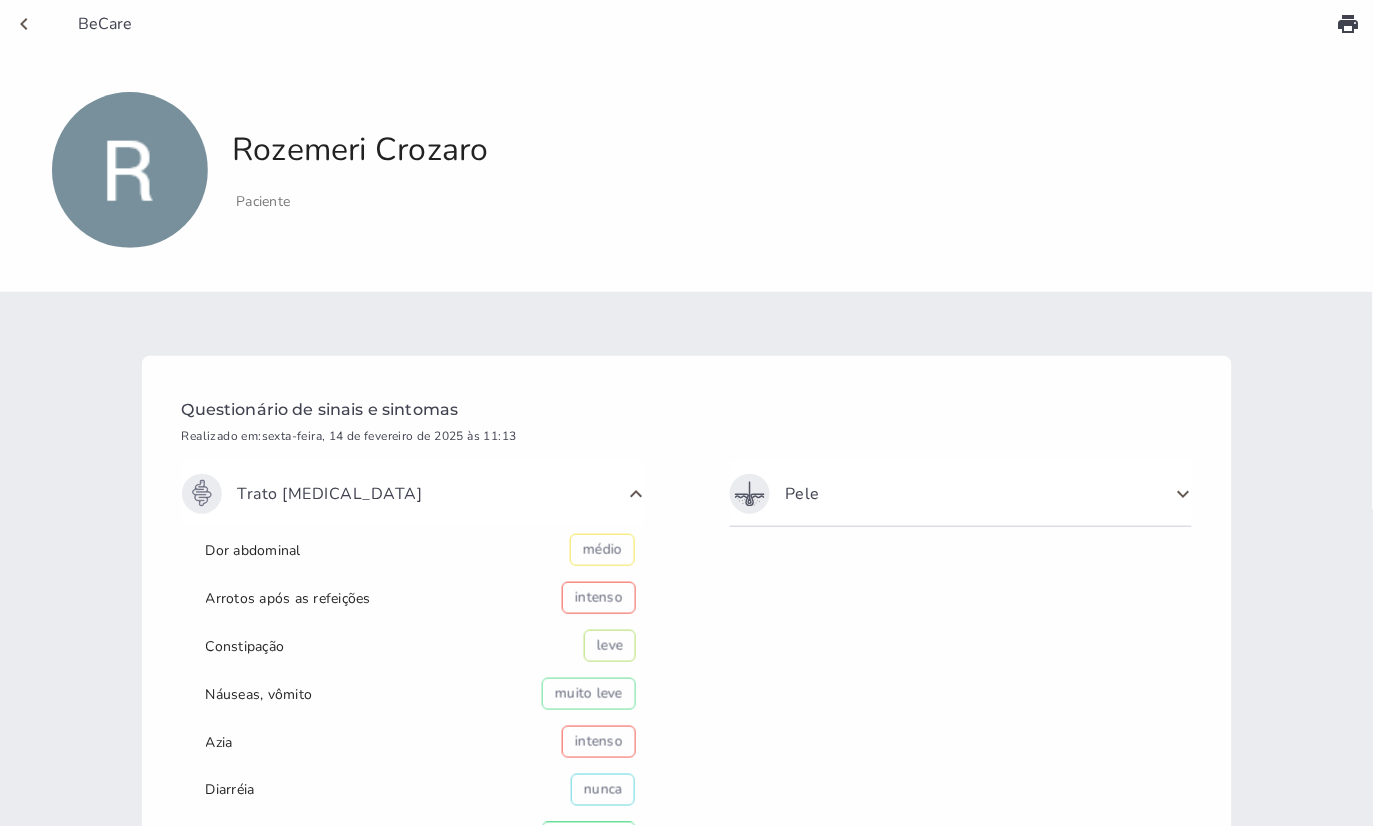 scroll, scrollTop: 723, scrollLeft: 0, axis: vertical 